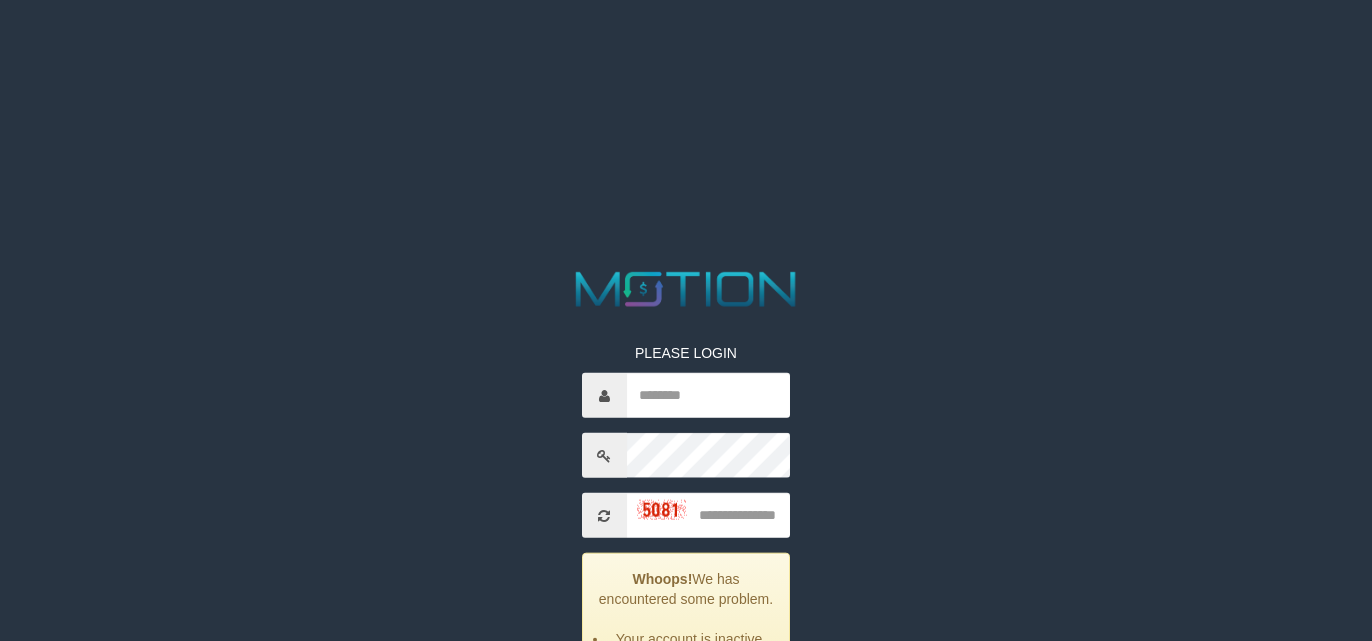 scroll, scrollTop: 0, scrollLeft: 0, axis: both 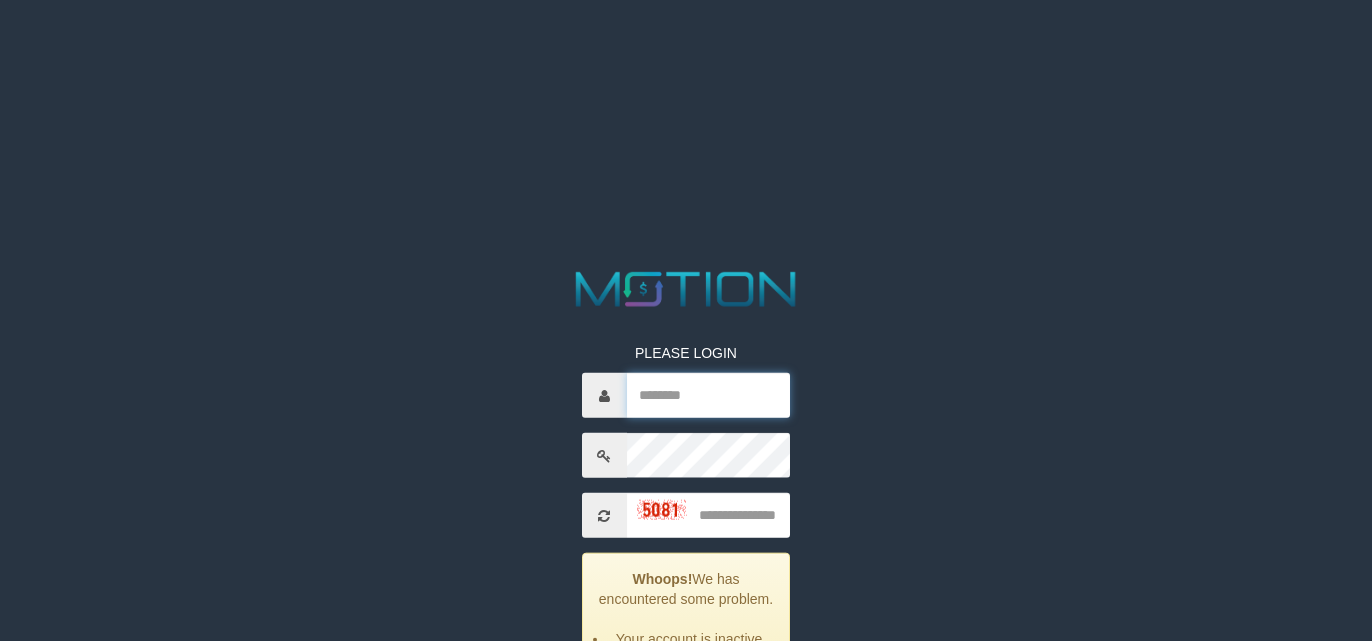 click at bounding box center (709, 395) 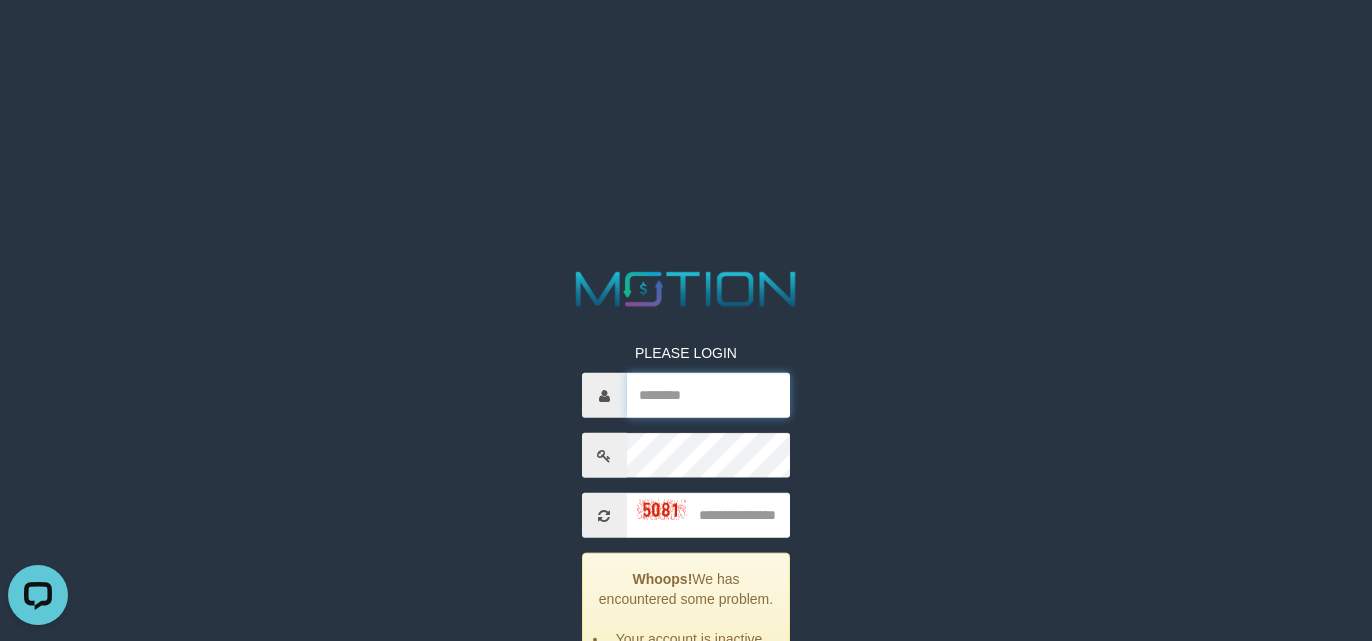 scroll, scrollTop: 0, scrollLeft: 0, axis: both 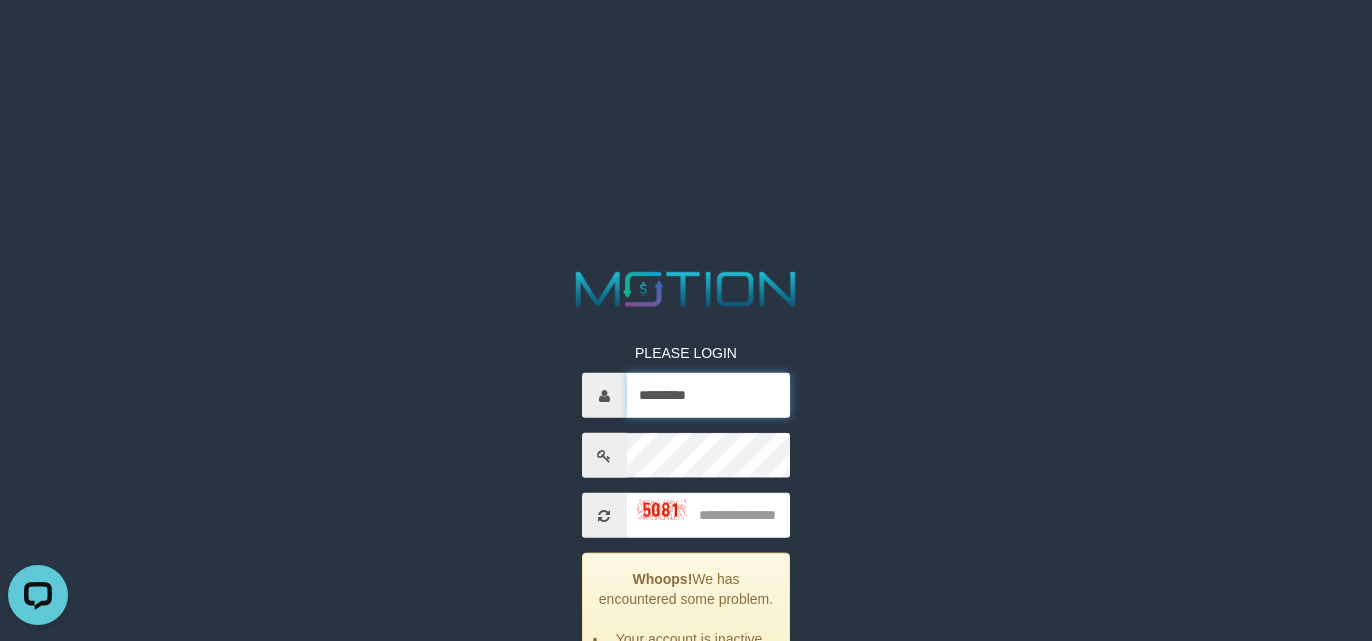 type on "*********" 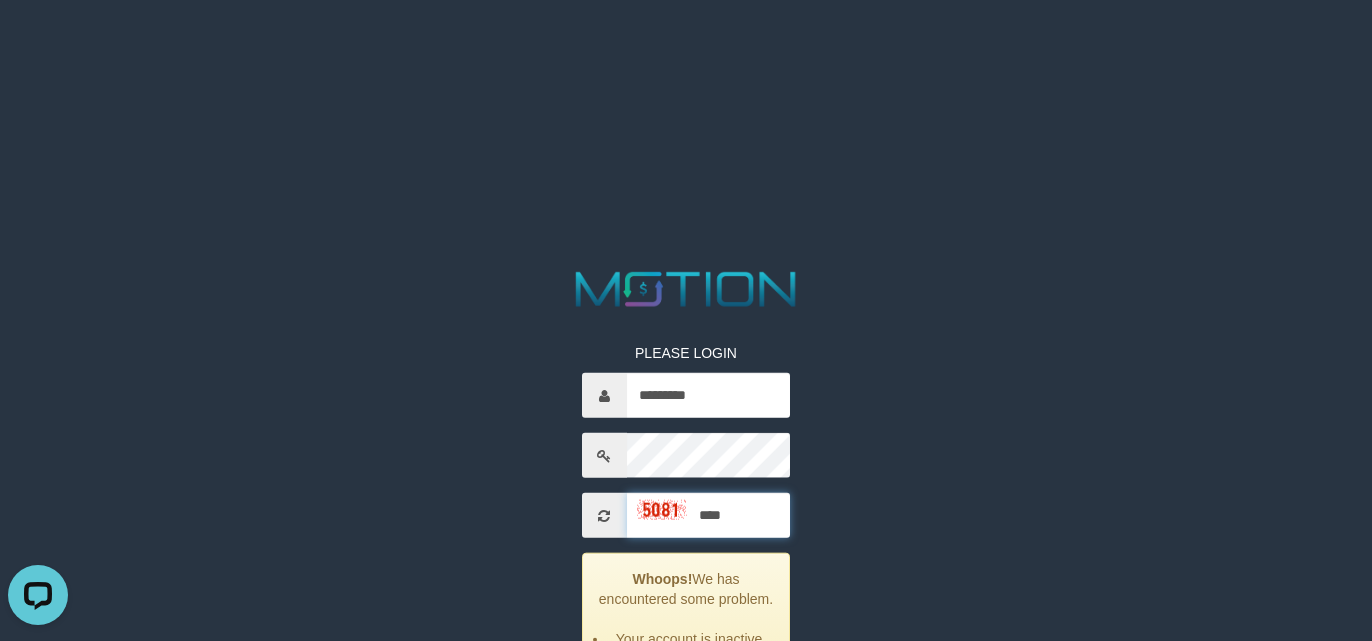 type on "****" 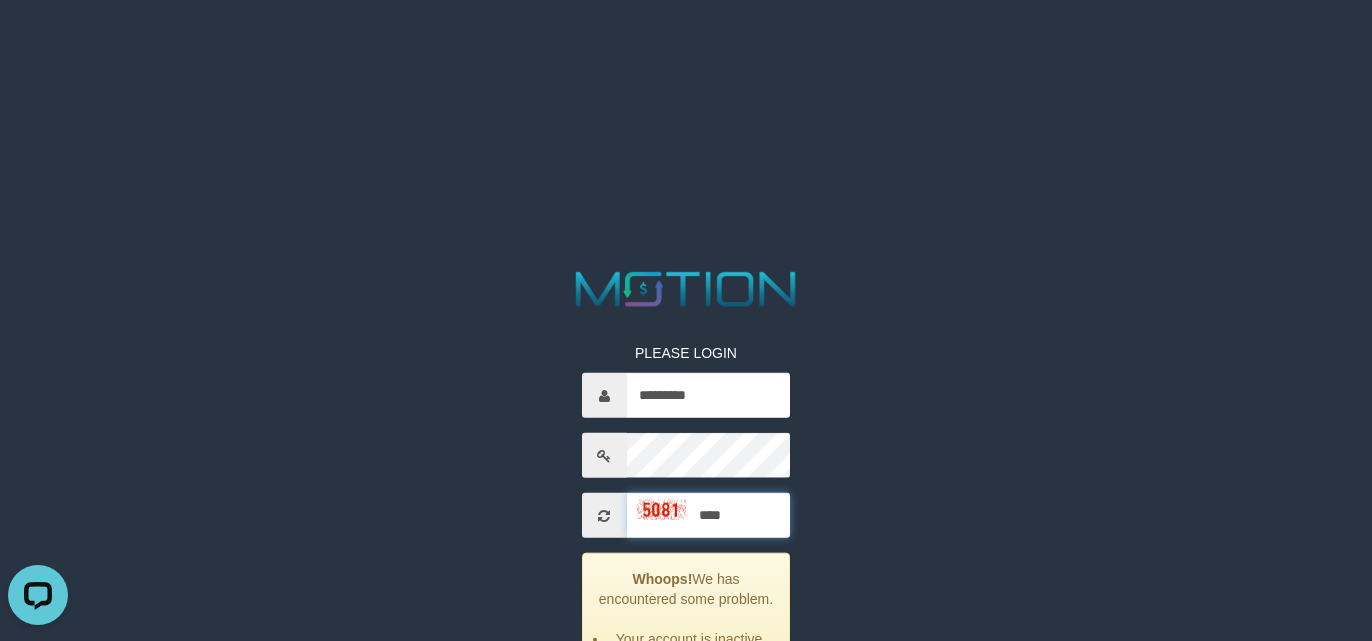 click on "*****" at bounding box center (686, 746) 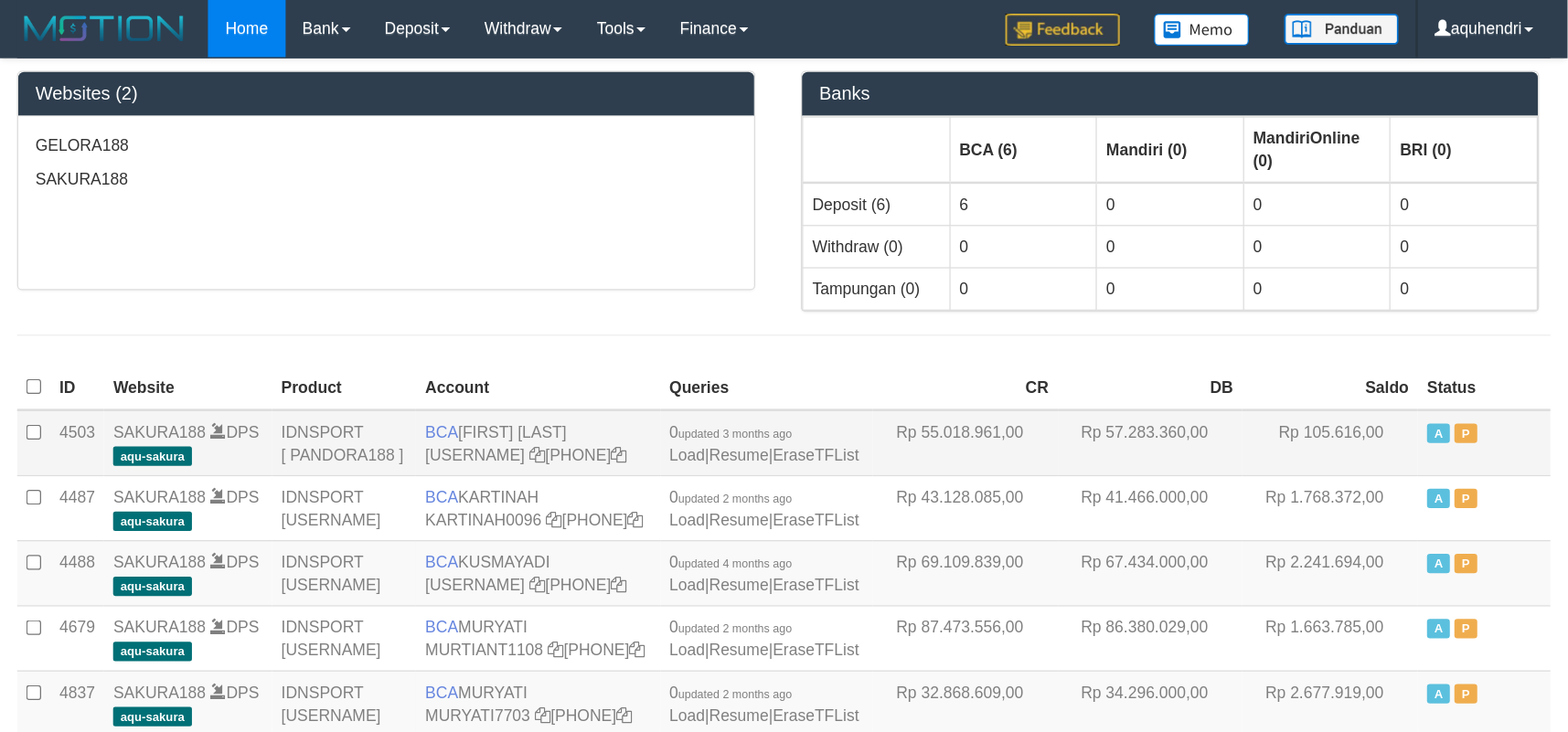 scroll, scrollTop: 0, scrollLeft: 0, axis: both 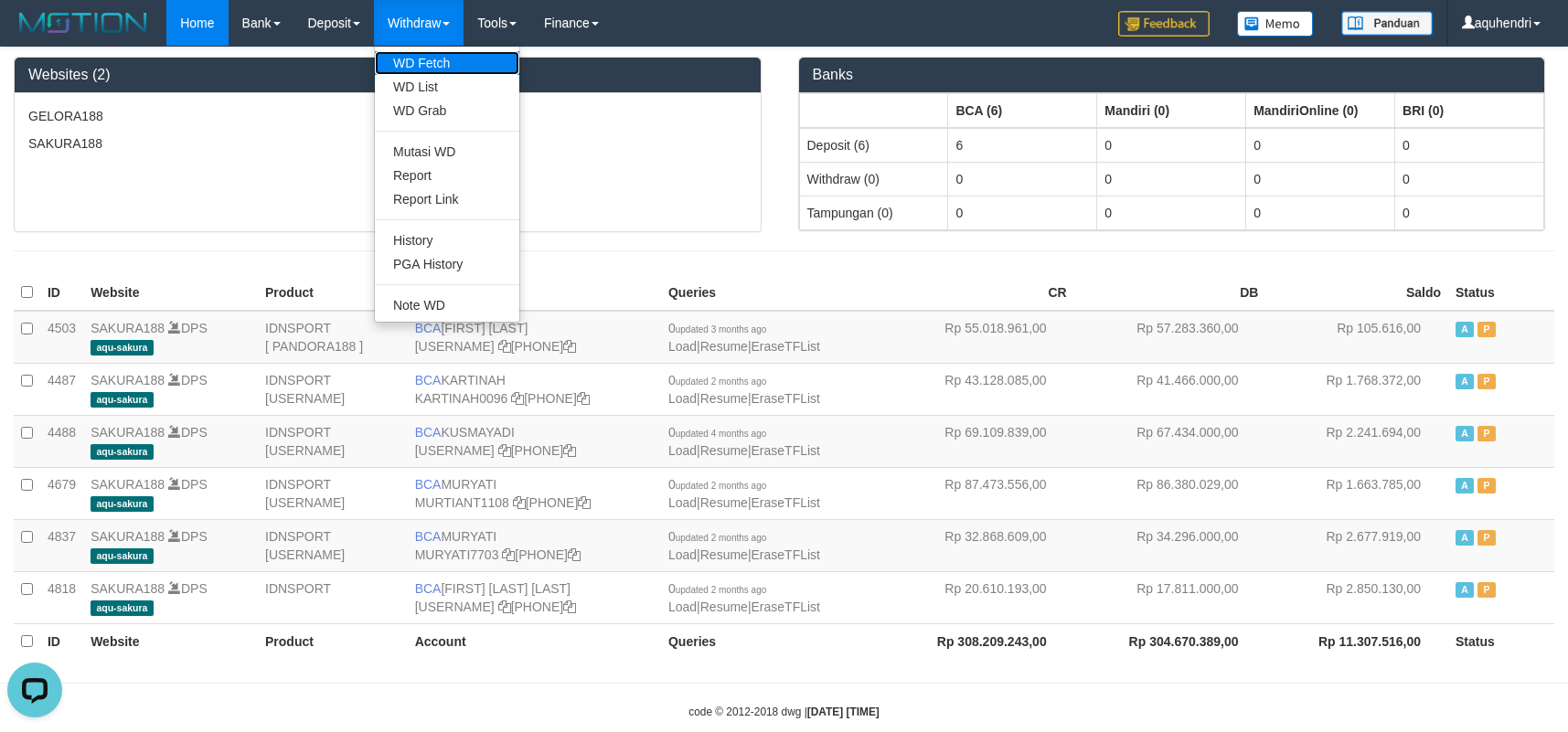 click on "WD Fetch" at bounding box center (447, 63) 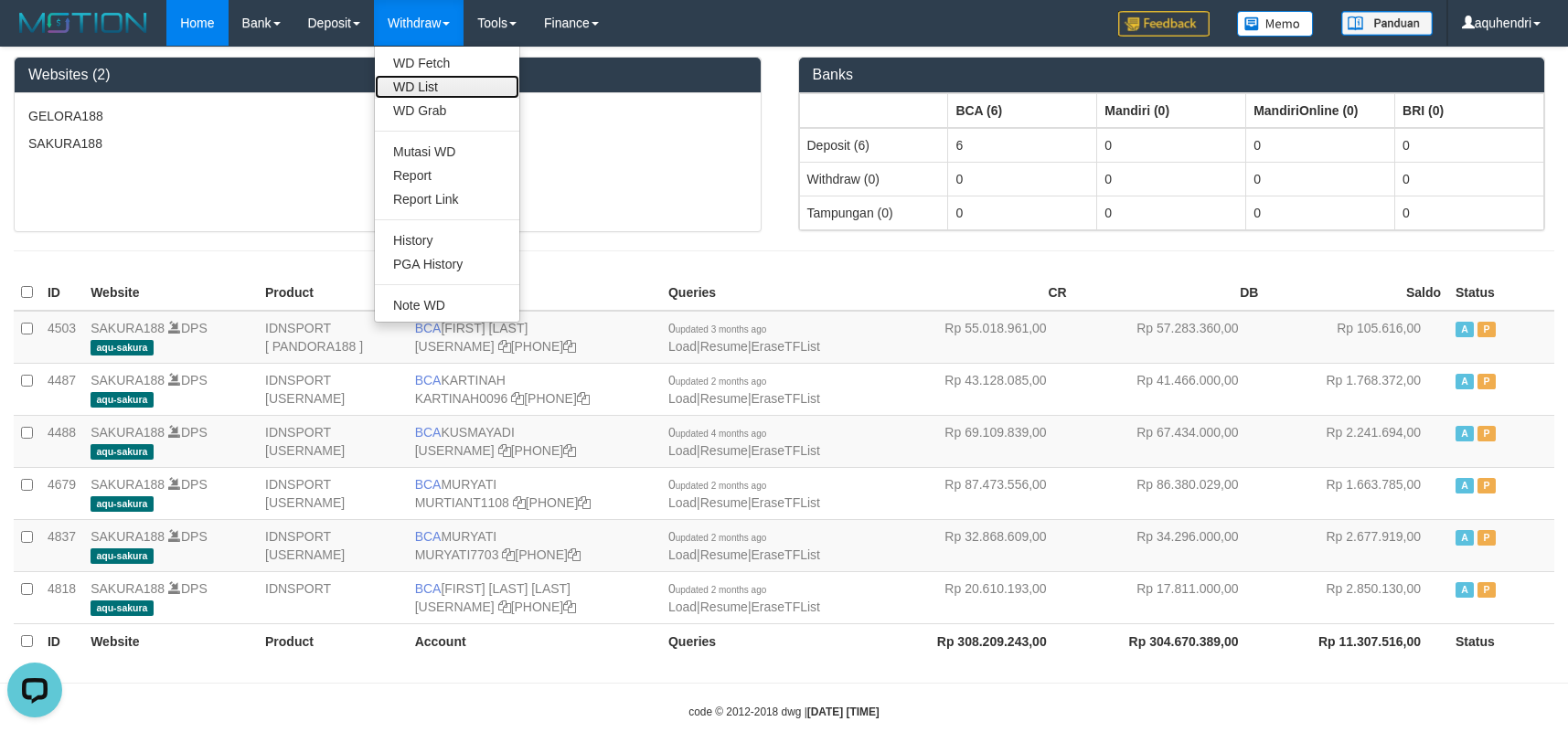 drag, startPoint x: 425, startPoint y: 89, endPoint x: 579, endPoint y: 48, distance: 159.36436 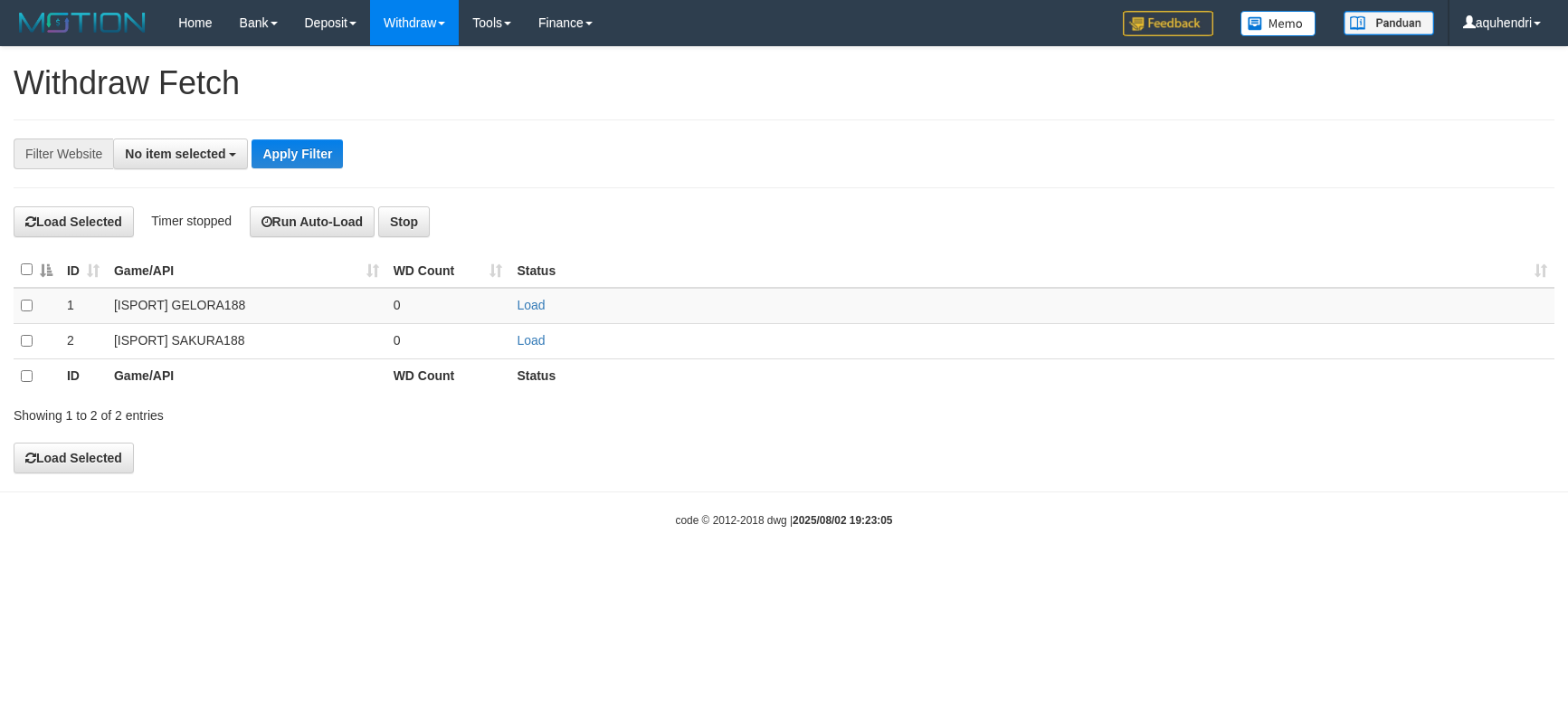 scroll, scrollTop: 0, scrollLeft: 0, axis: both 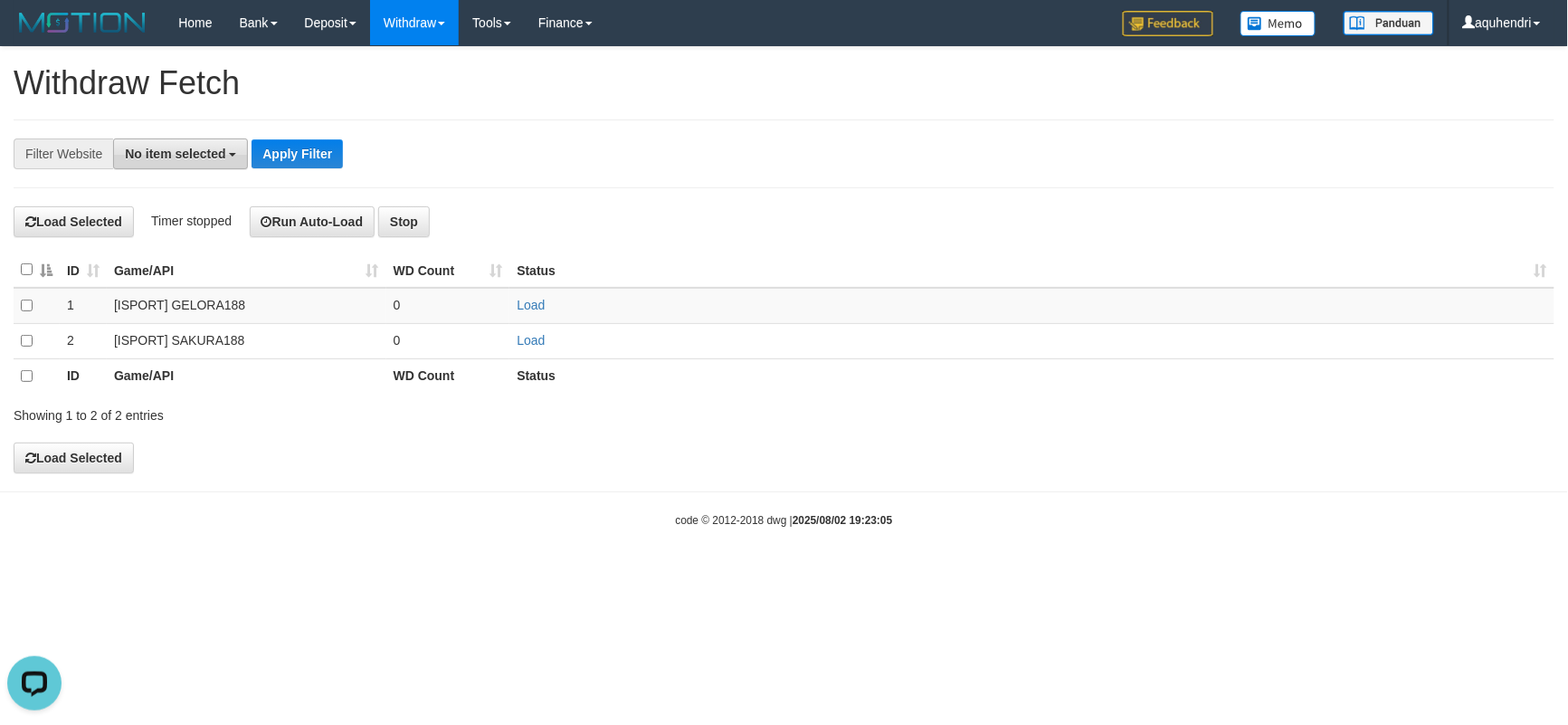 click on "No item selected" at bounding box center [180, 154] 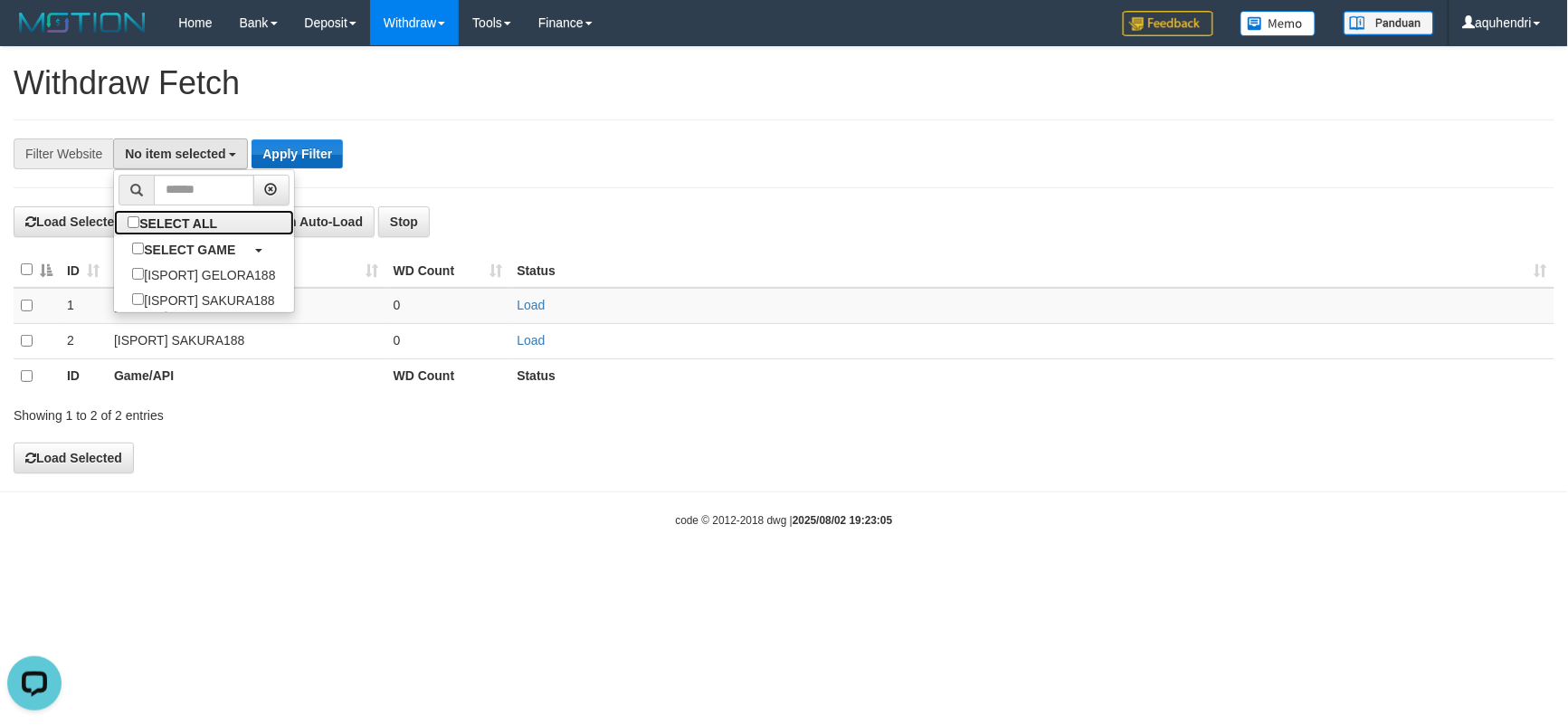 drag, startPoint x: 181, startPoint y: 220, endPoint x: 261, endPoint y: 164, distance: 97.652445 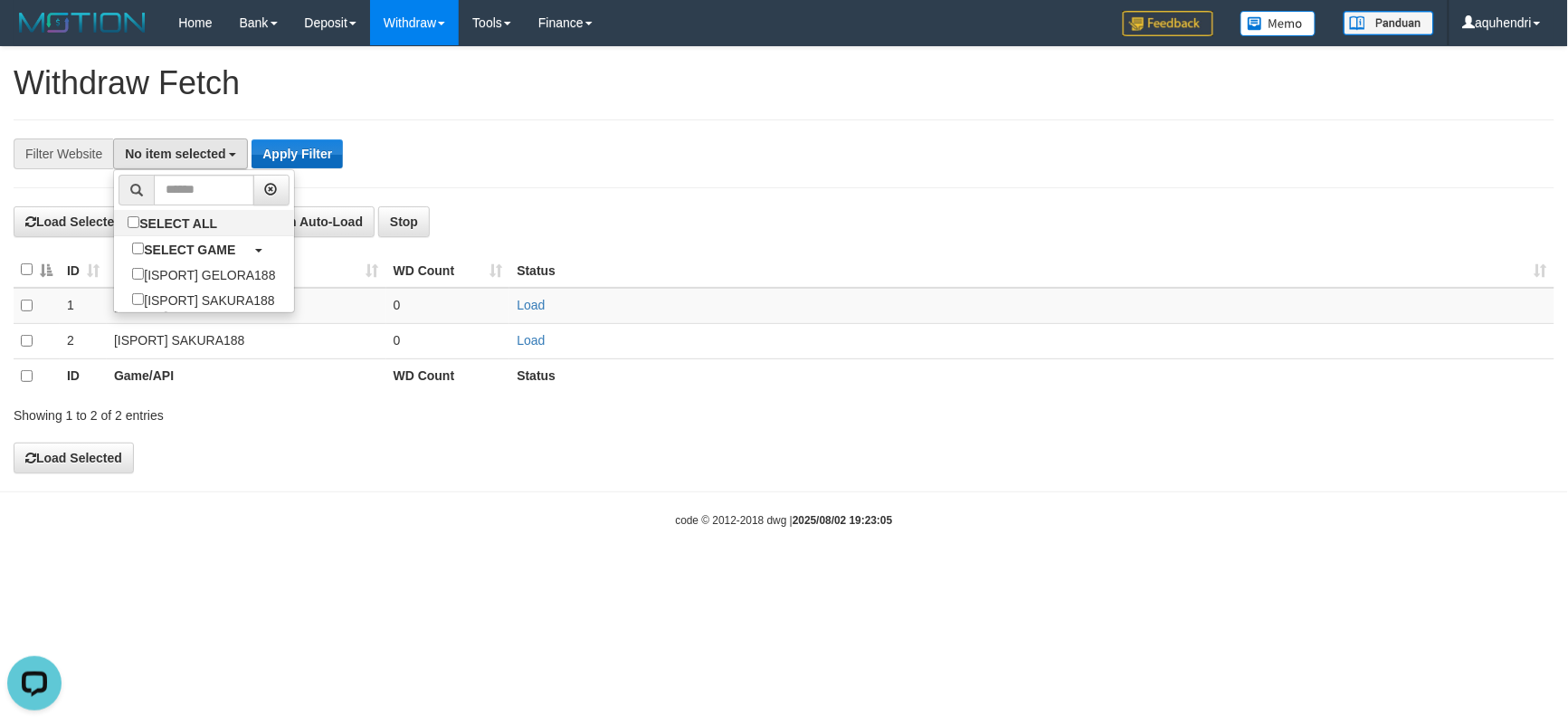 select on "***" 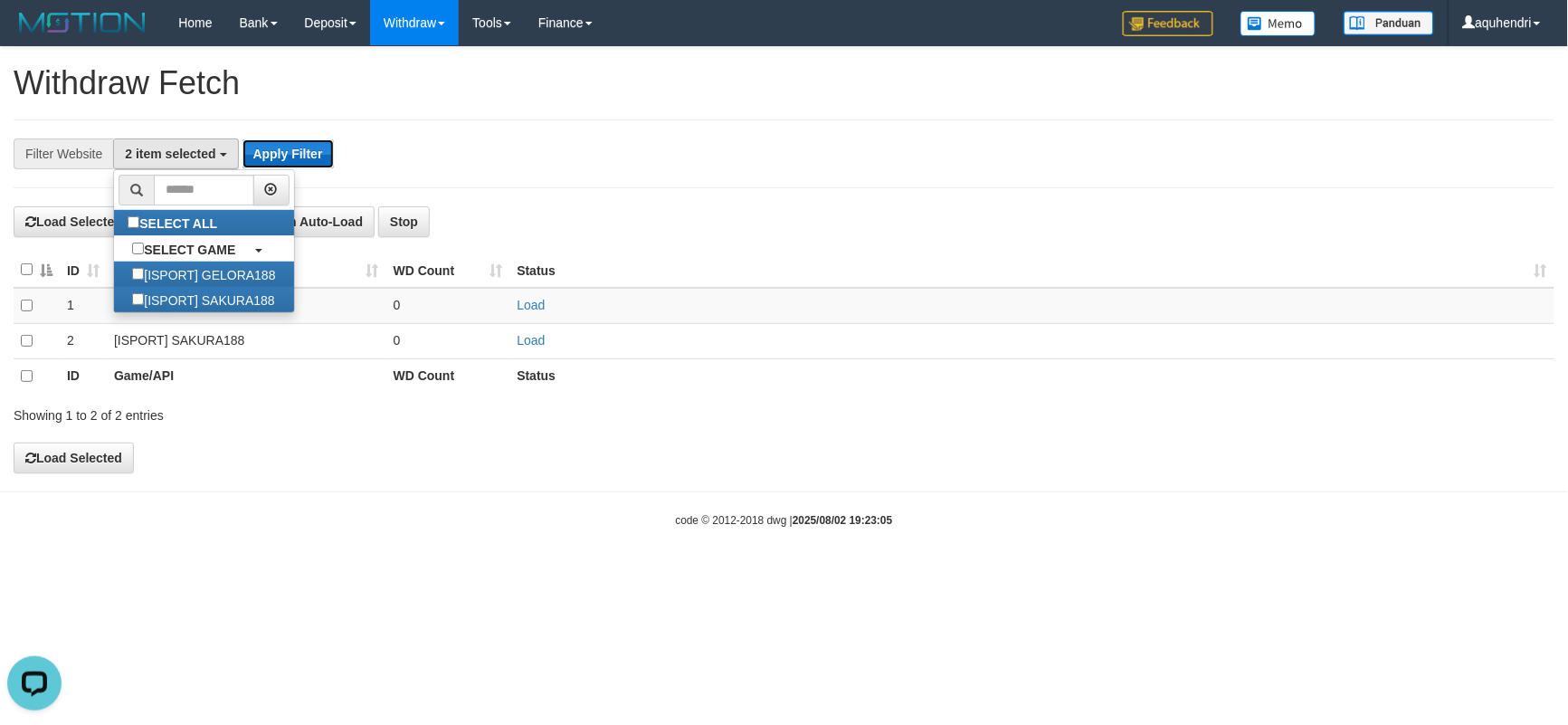 click on "Apply Filter" at bounding box center [288, 154] 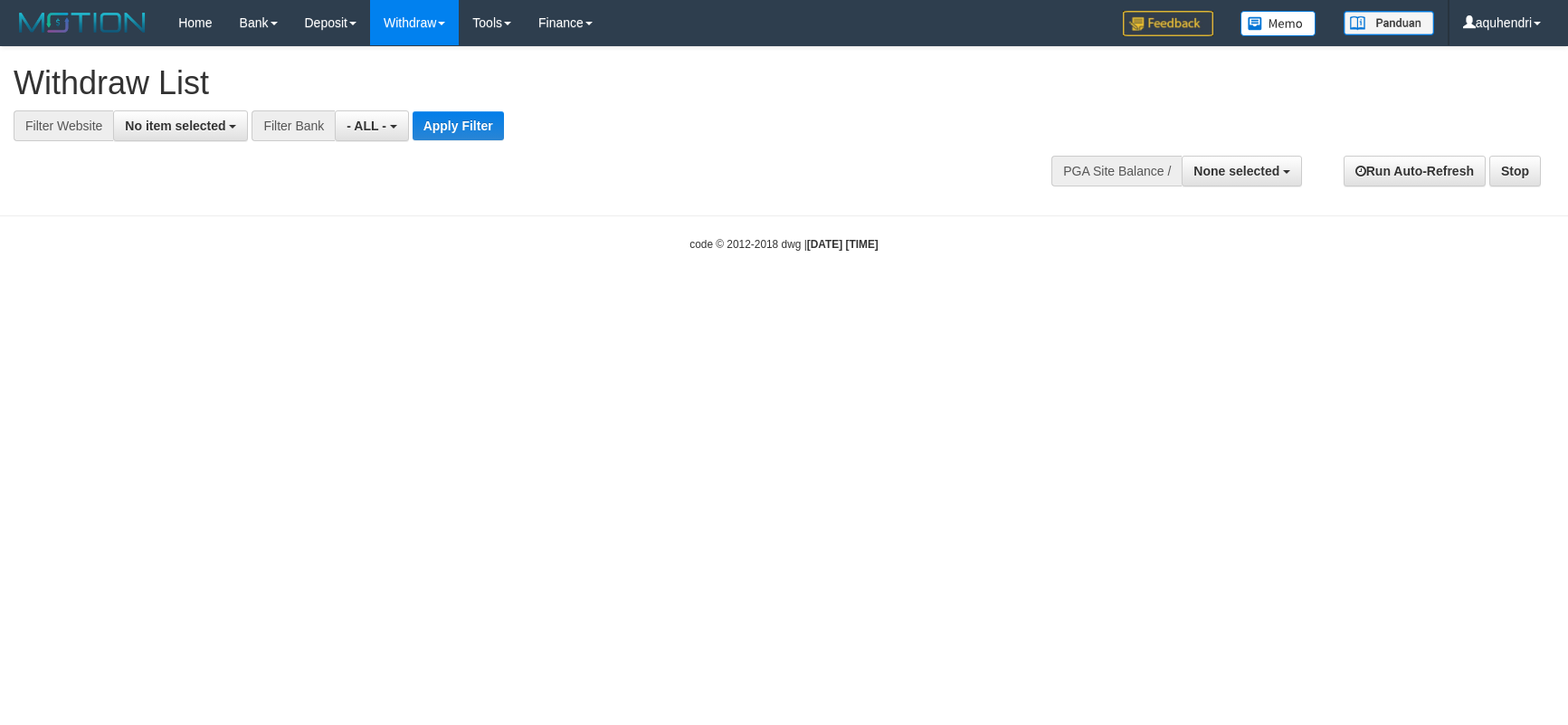 select 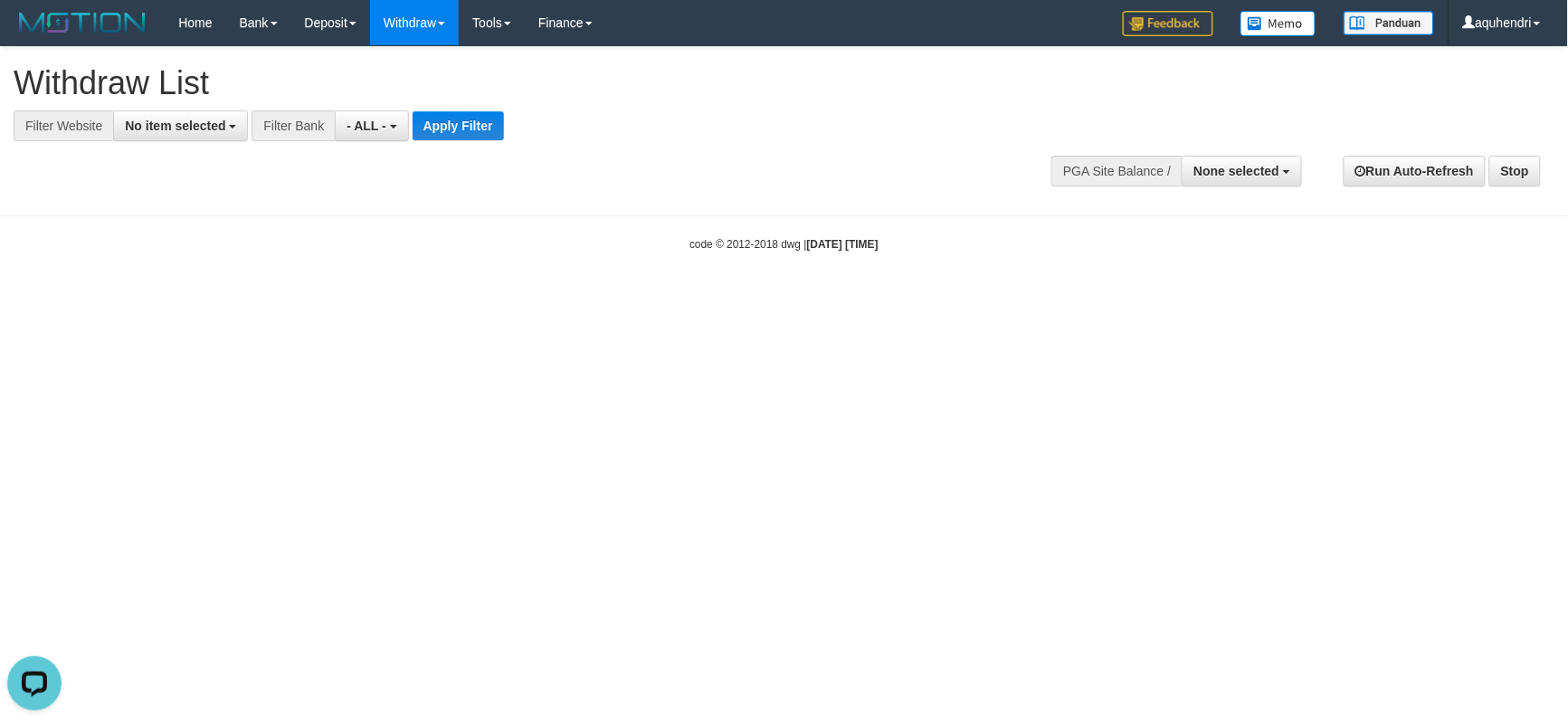 scroll, scrollTop: 0, scrollLeft: 0, axis: both 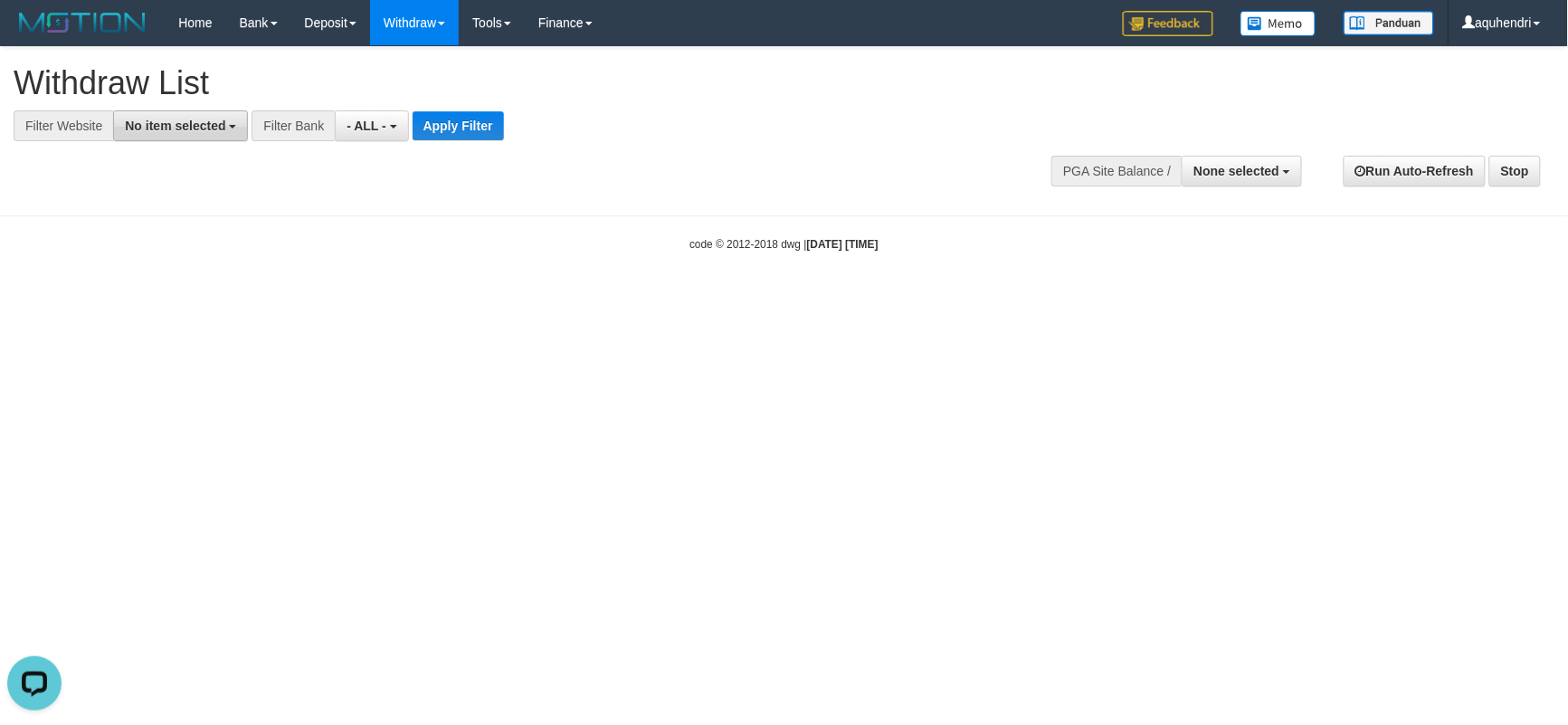 click on "No item selected" at bounding box center (180, 126) 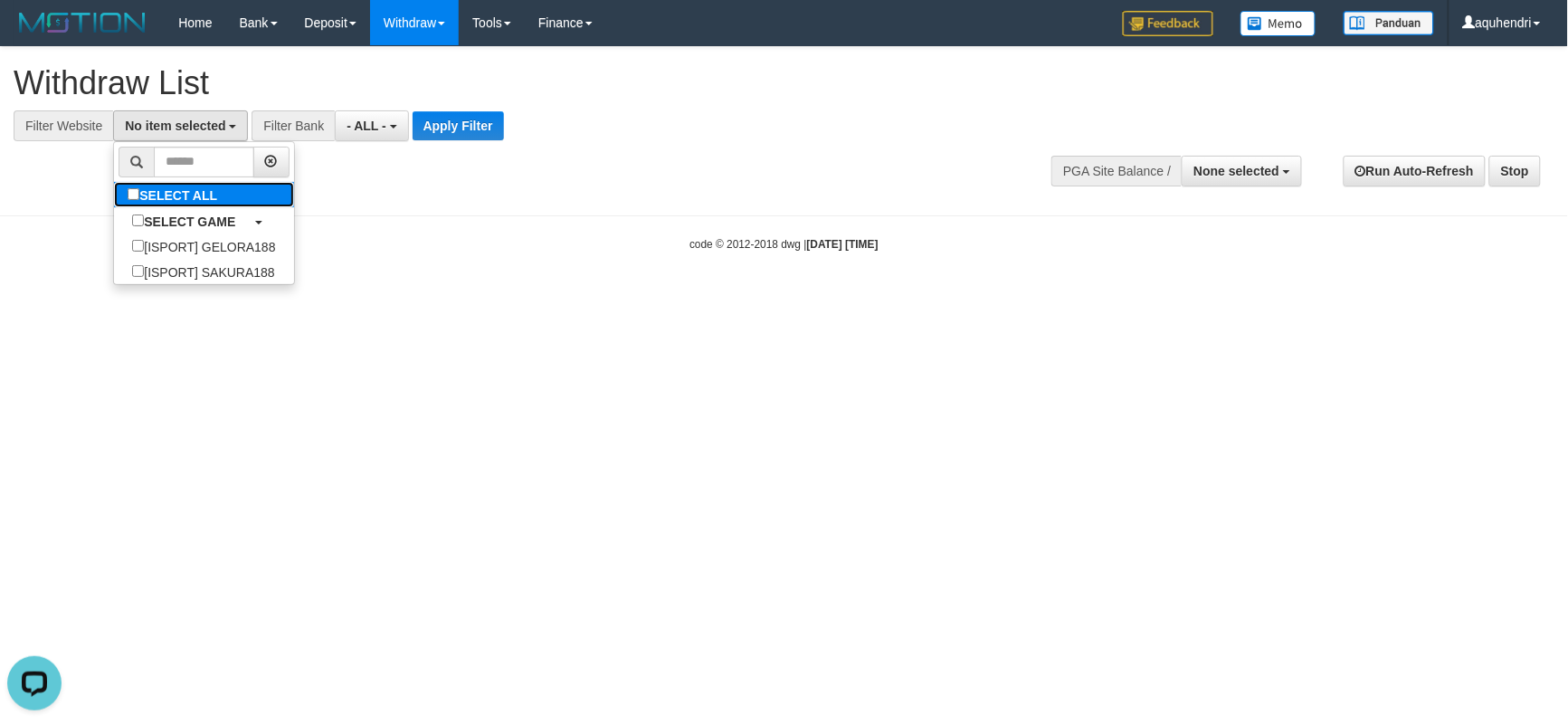 click on "SELECT ALL" at bounding box center (175, 195) 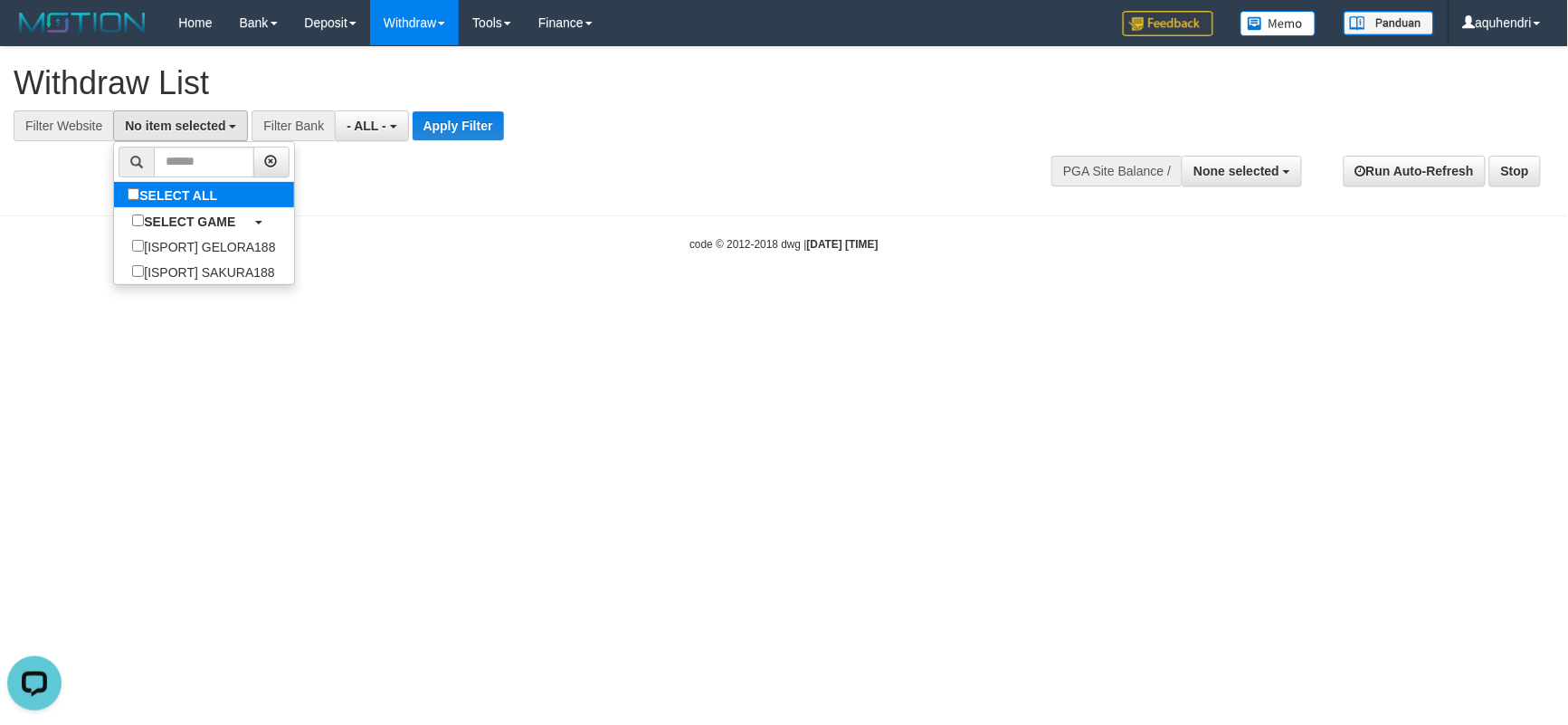 select on "***" 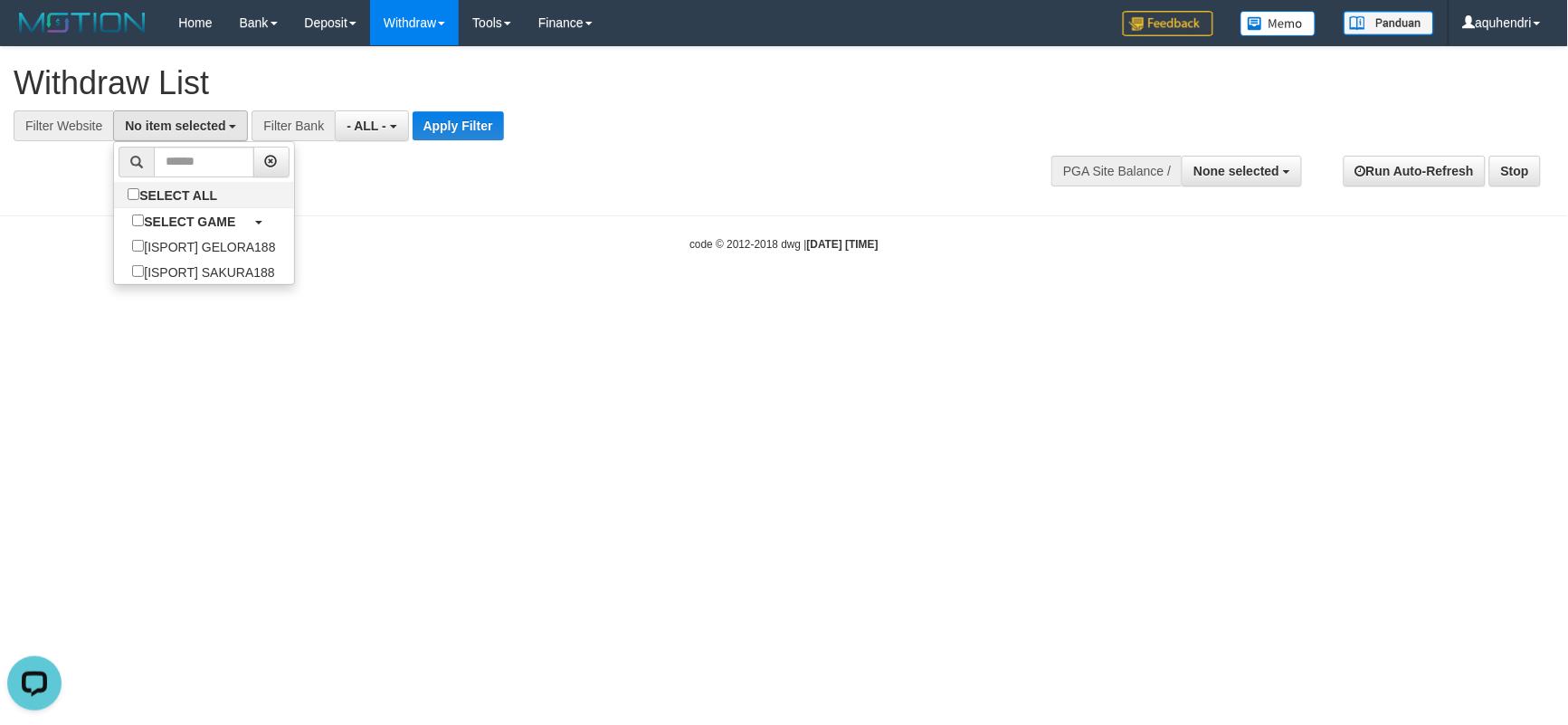 scroll, scrollTop: 15, scrollLeft: 0, axis: vertical 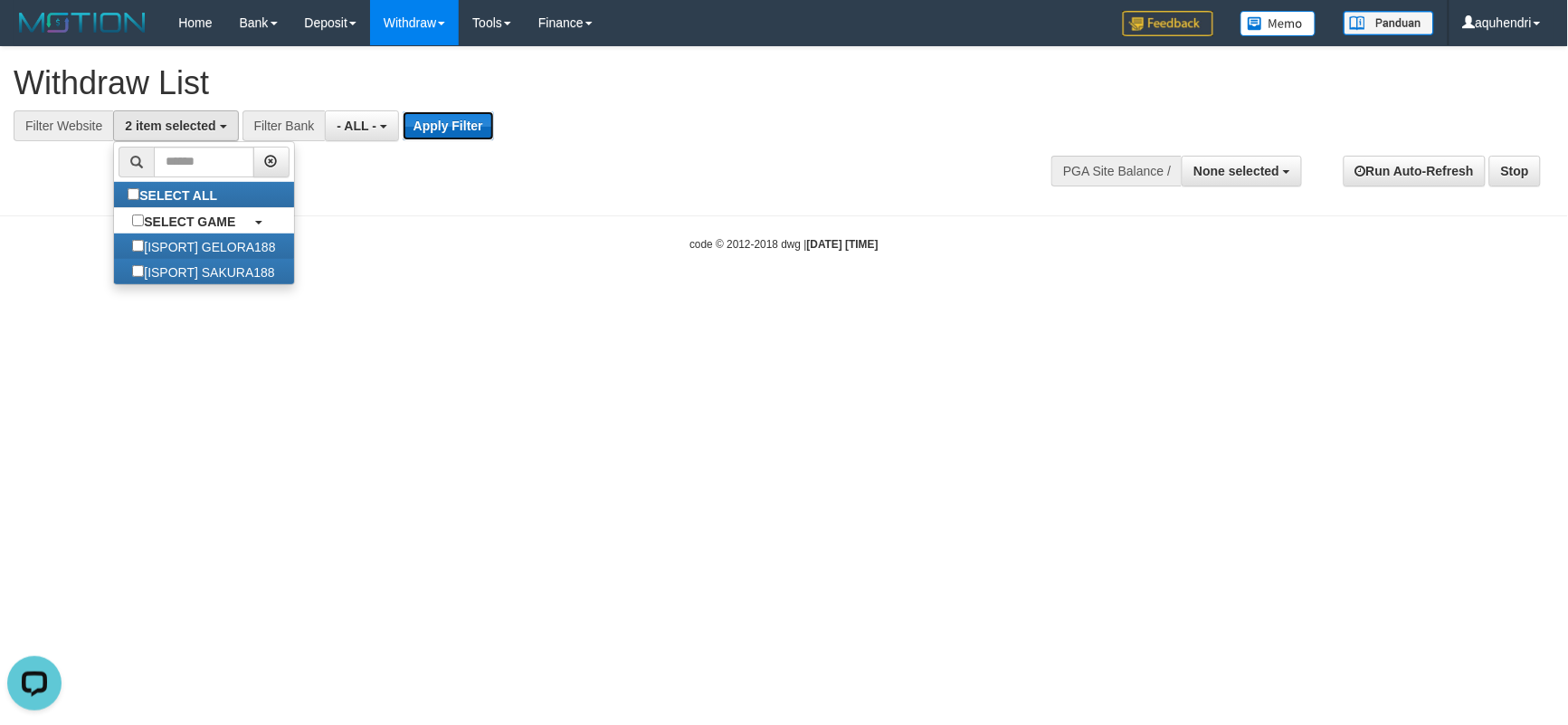 click on "Apply Filter" at bounding box center (448, 126) 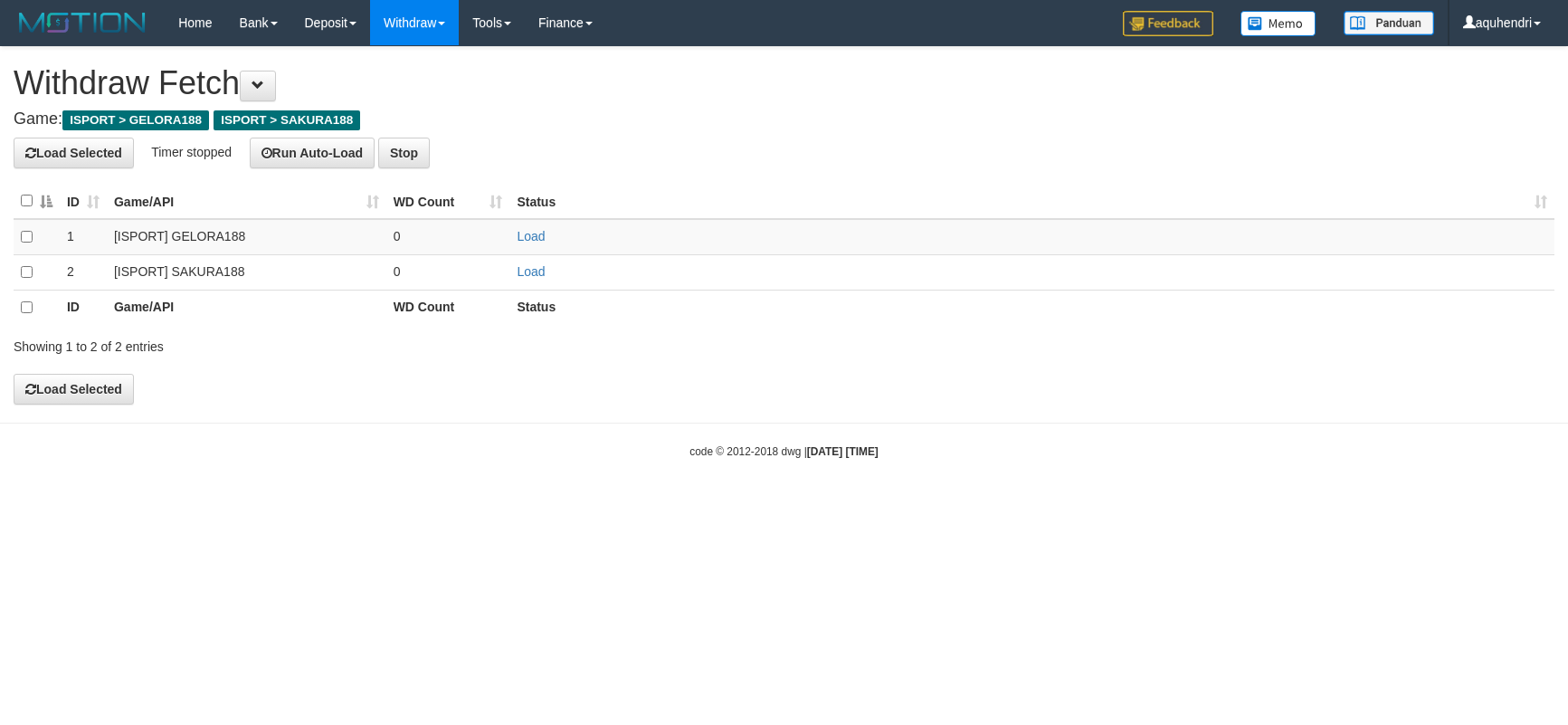 scroll, scrollTop: 0, scrollLeft: 0, axis: both 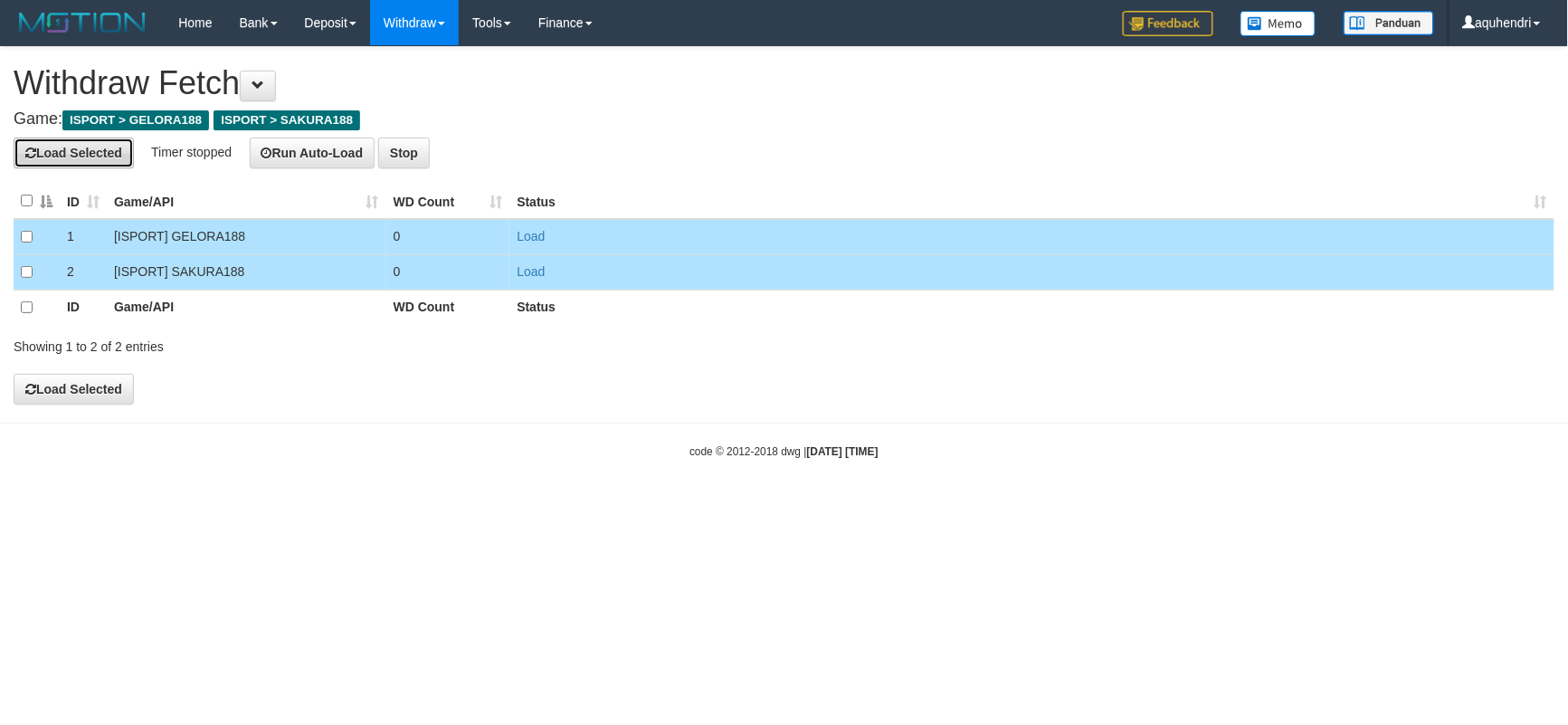 click on "Load Selected" at bounding box center [73, 153] 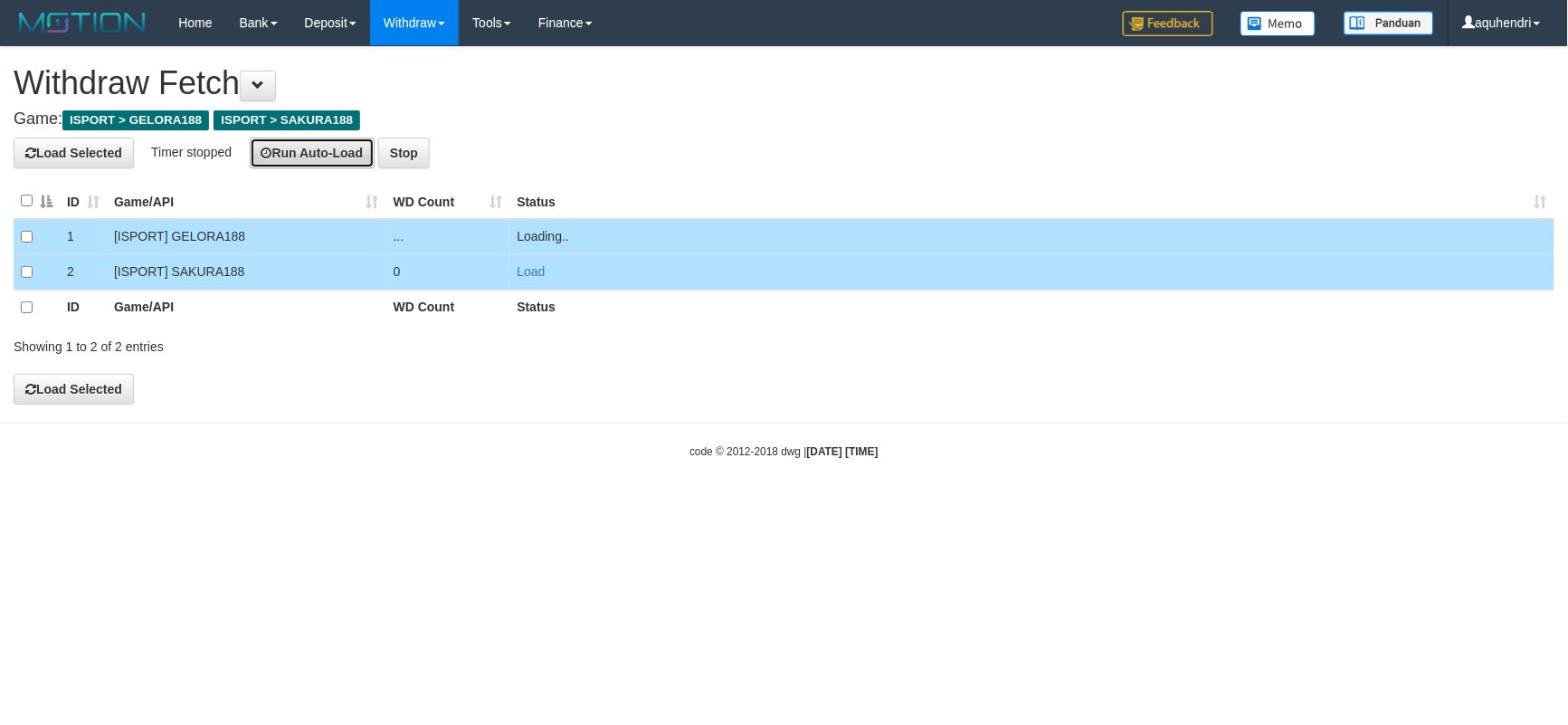 click on "Run Auto-Load" at bounding box center [312, 153] 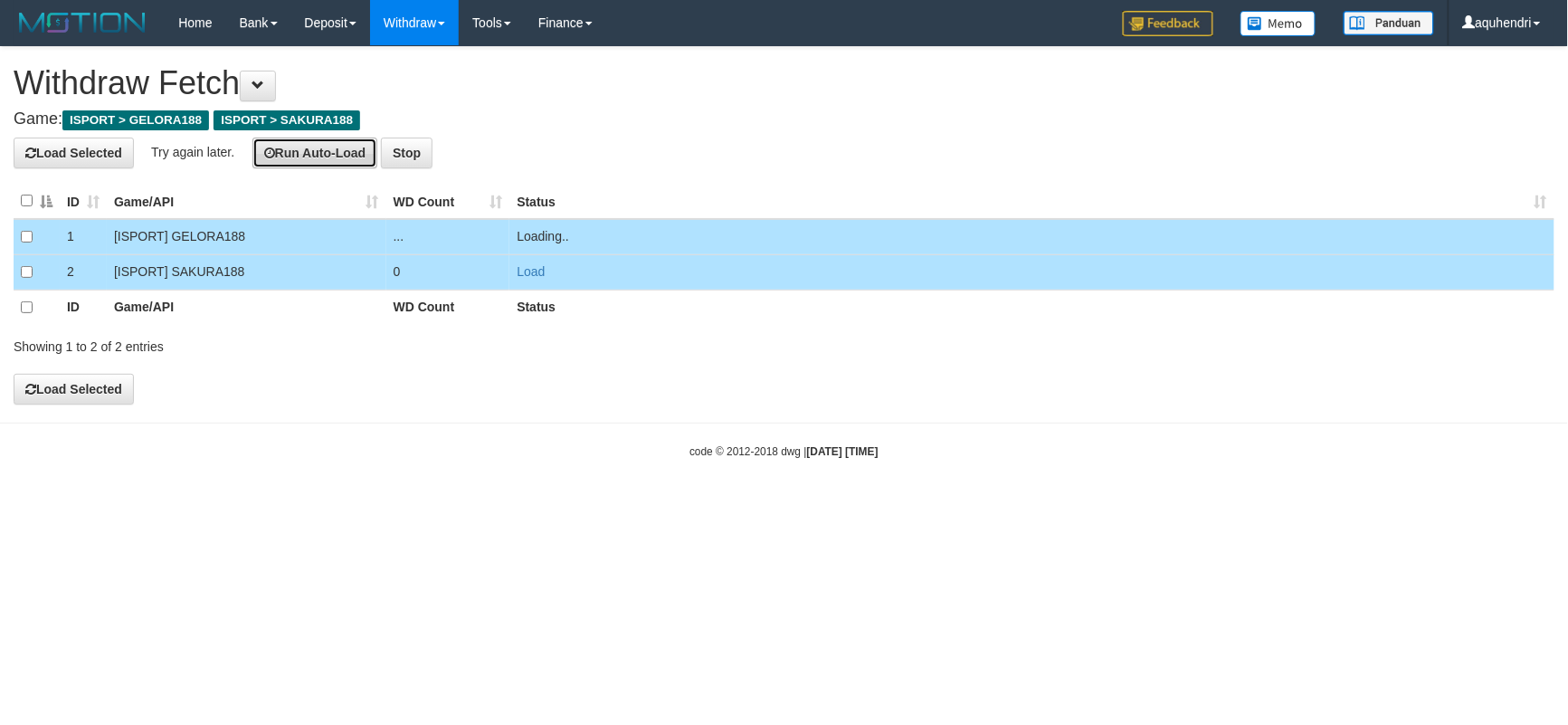 click on "Run Auto-Load" at bounding box center [315, 153] 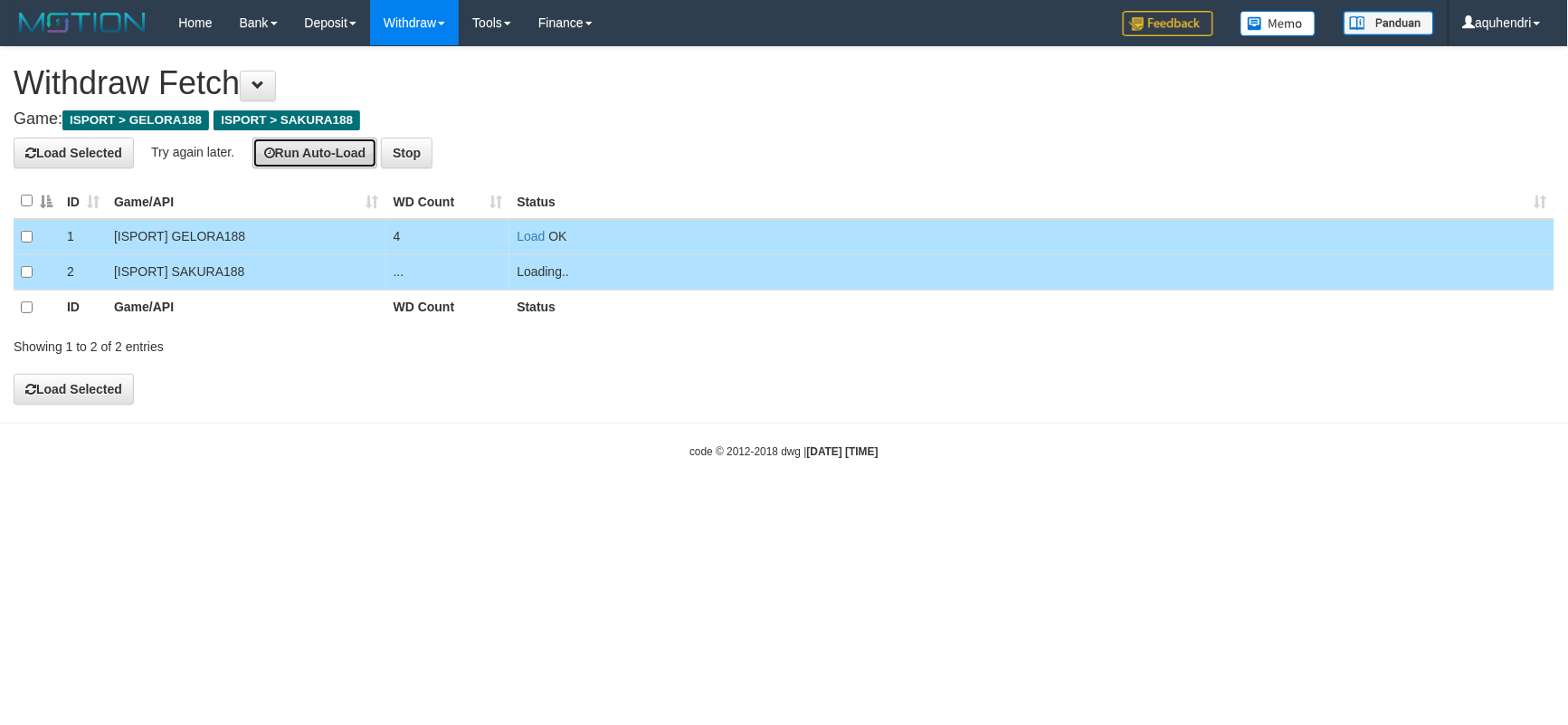 click on "Run Auto-Load" at bounding box center (315, 153) 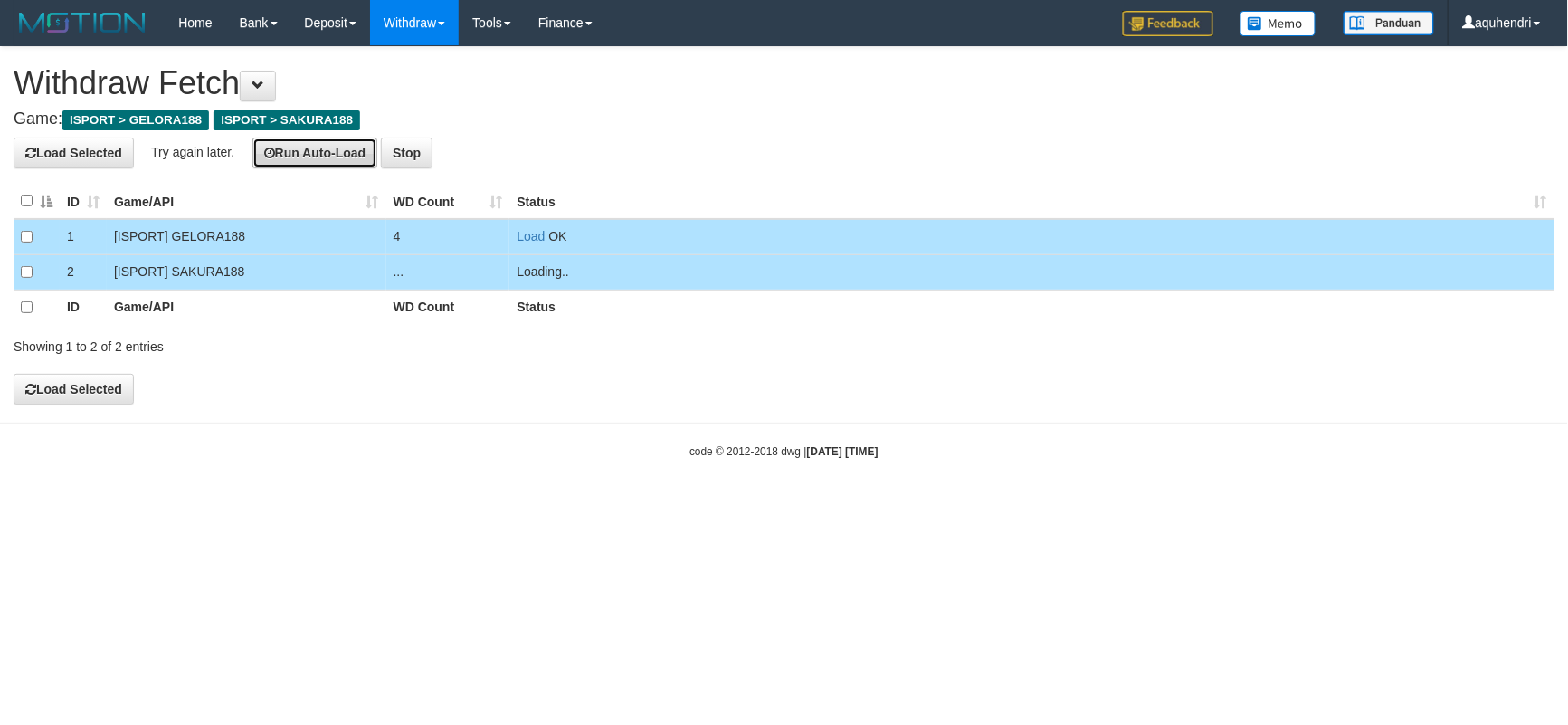 click on "Run Auto-Load" at bounding box center [315, 153] 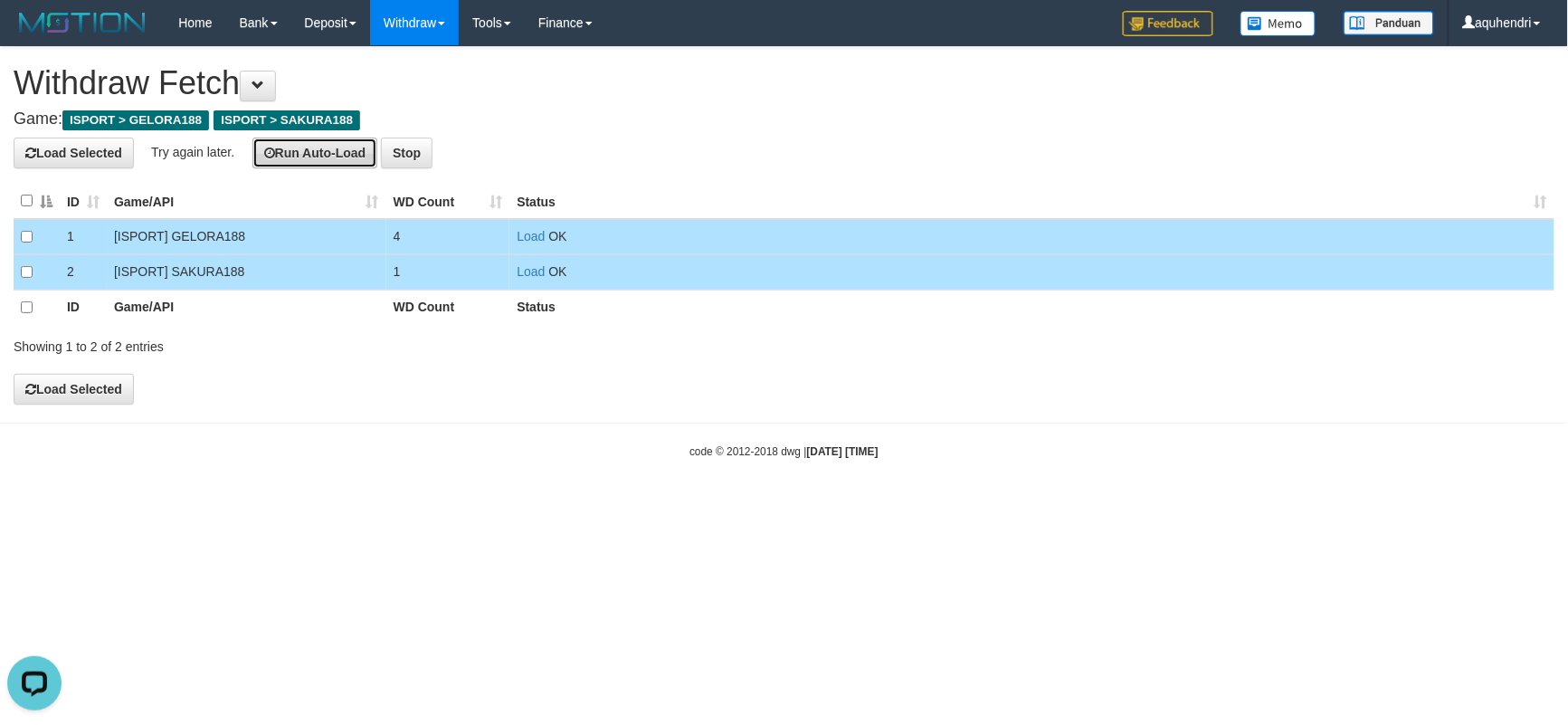 click on "Run Auto-Load" at bounding box center (315, 153) 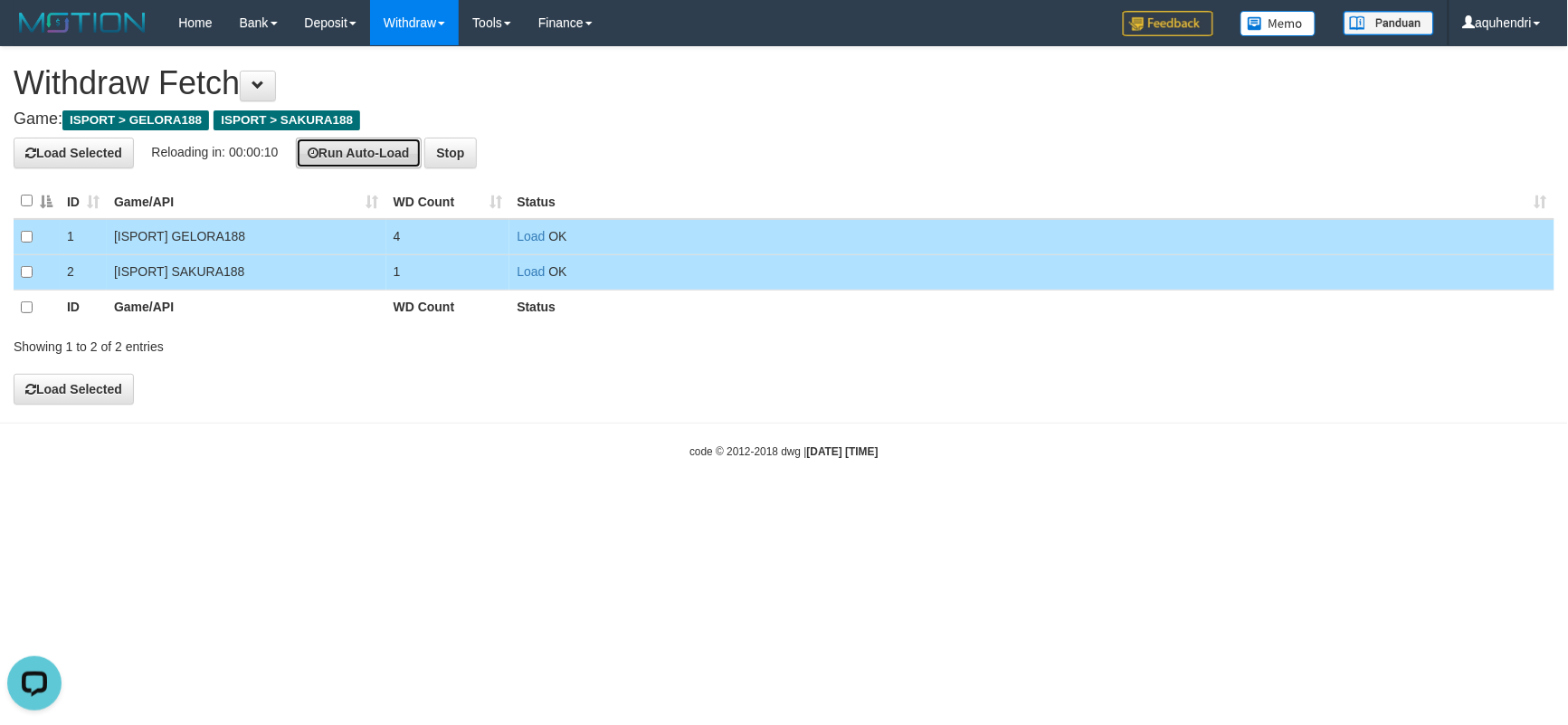 click at bounding box center [313, 153] 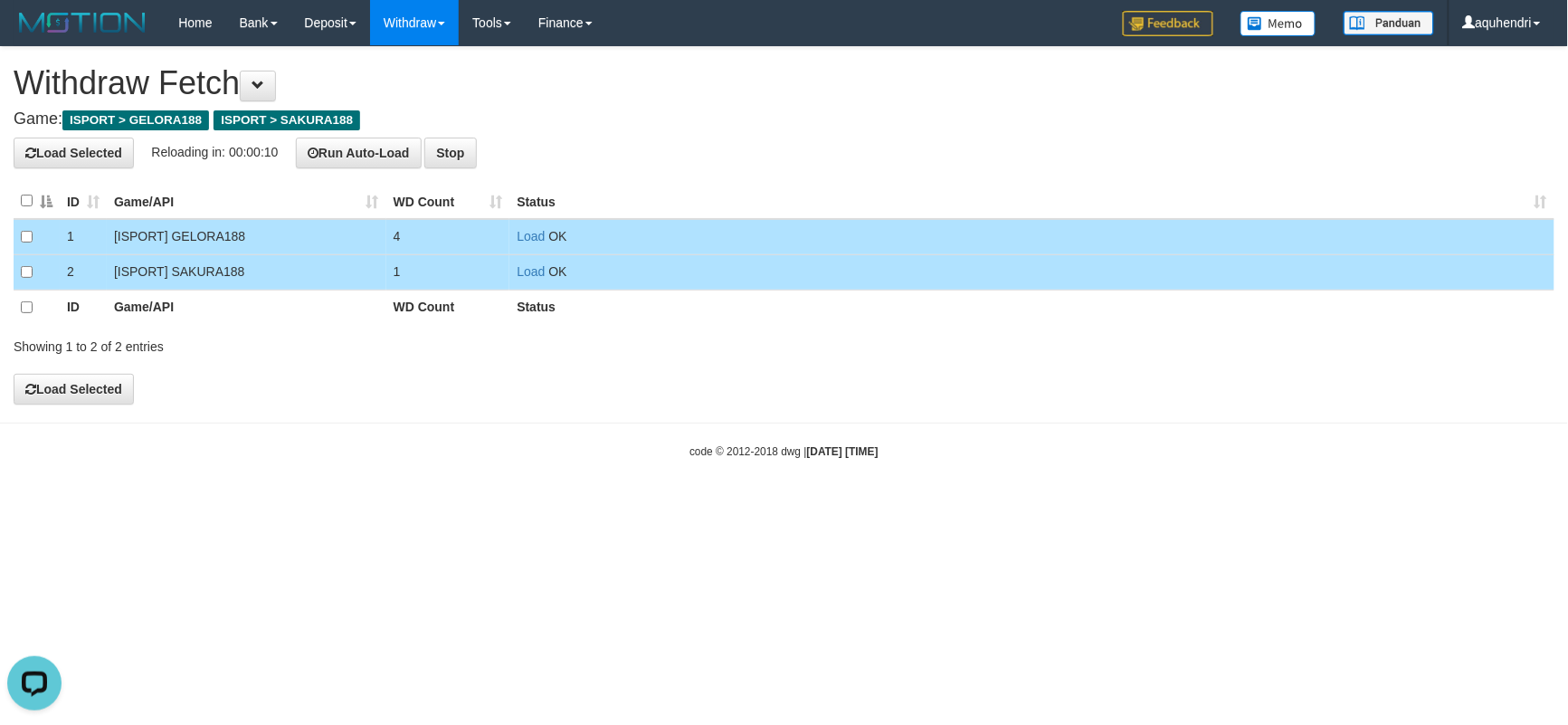 click on "**********" at bounding box center [784, 225] 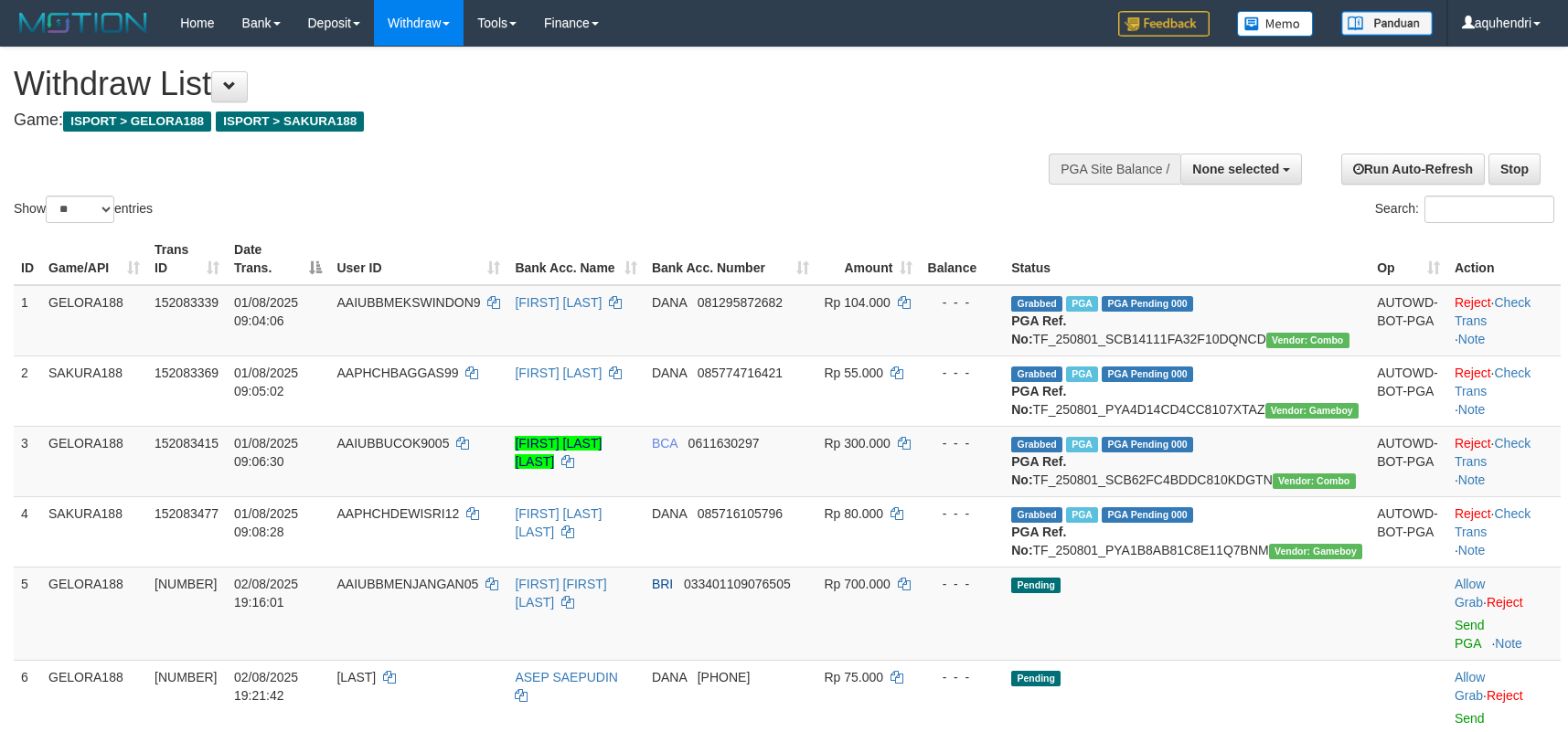 select 